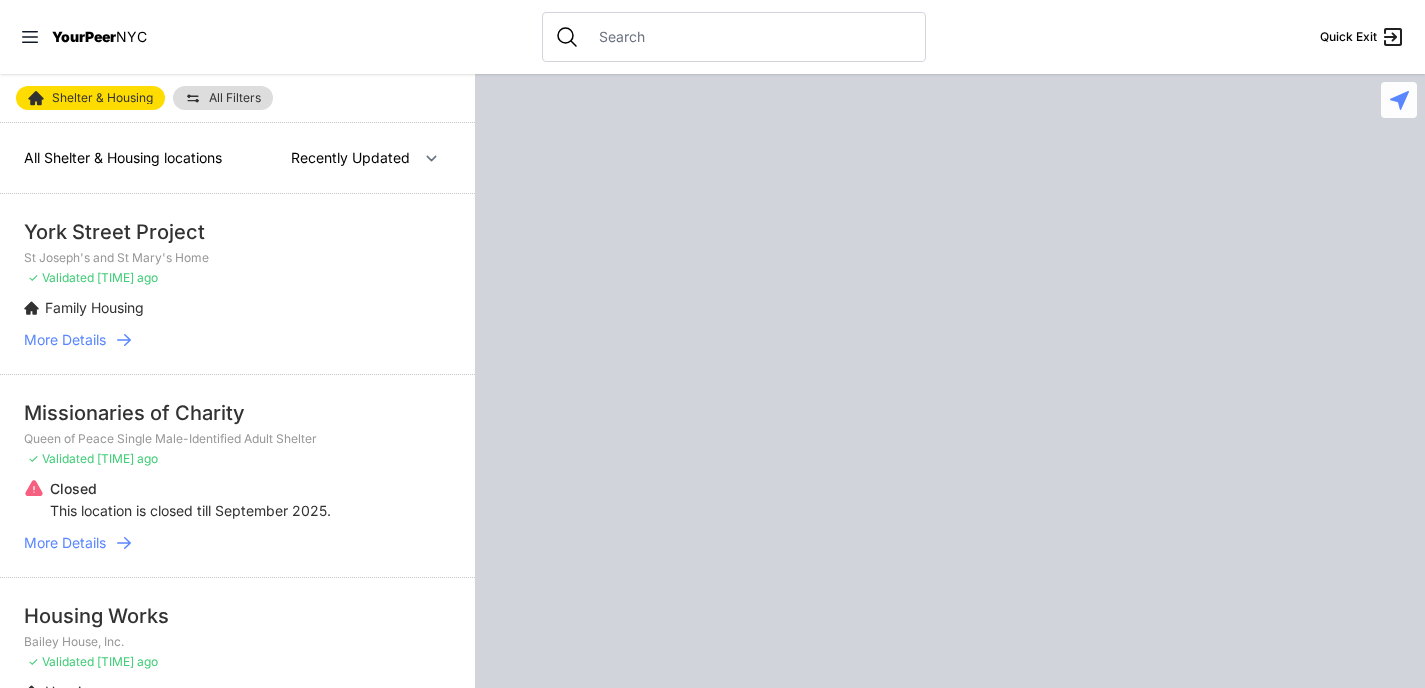 scroll, scrollTop: 0, scrollLeft: 0, axis: both 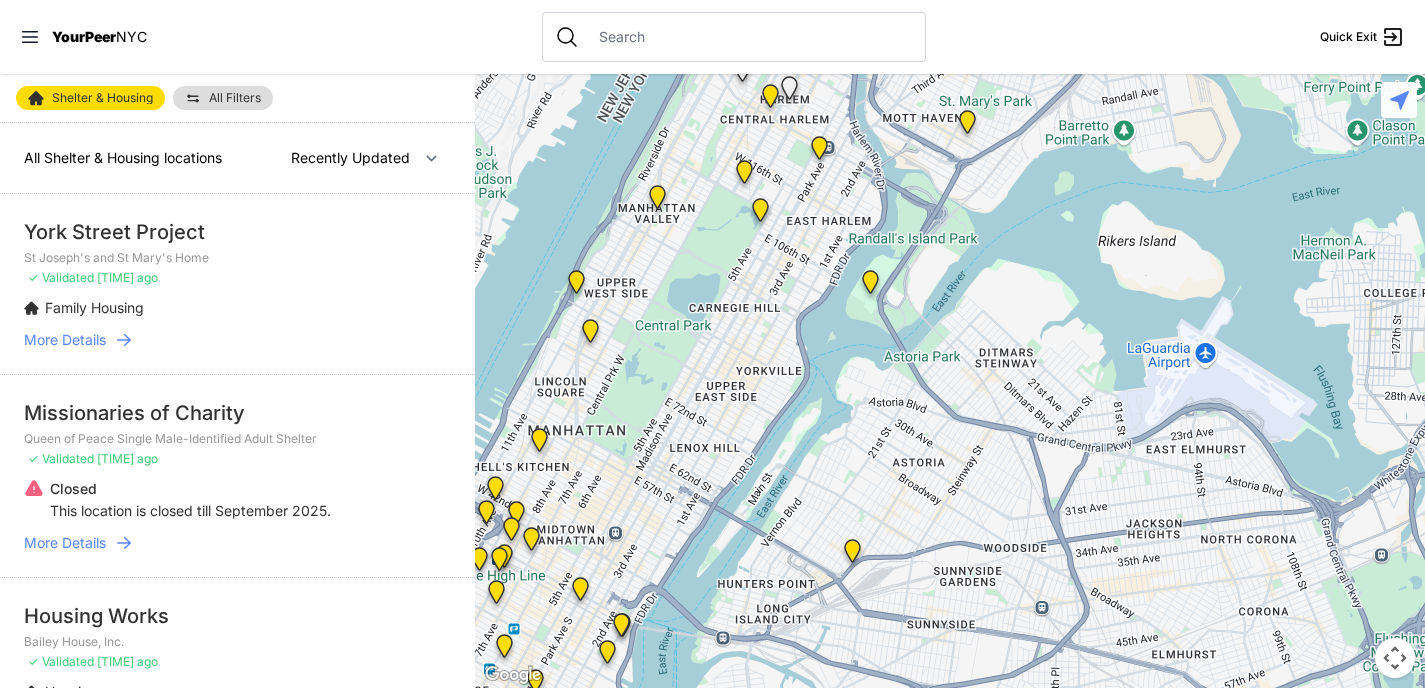 drag, startPoint x: 991, startPoint y: 584, endPoint x: 876, endPoint y: 393, distance: 222.94843 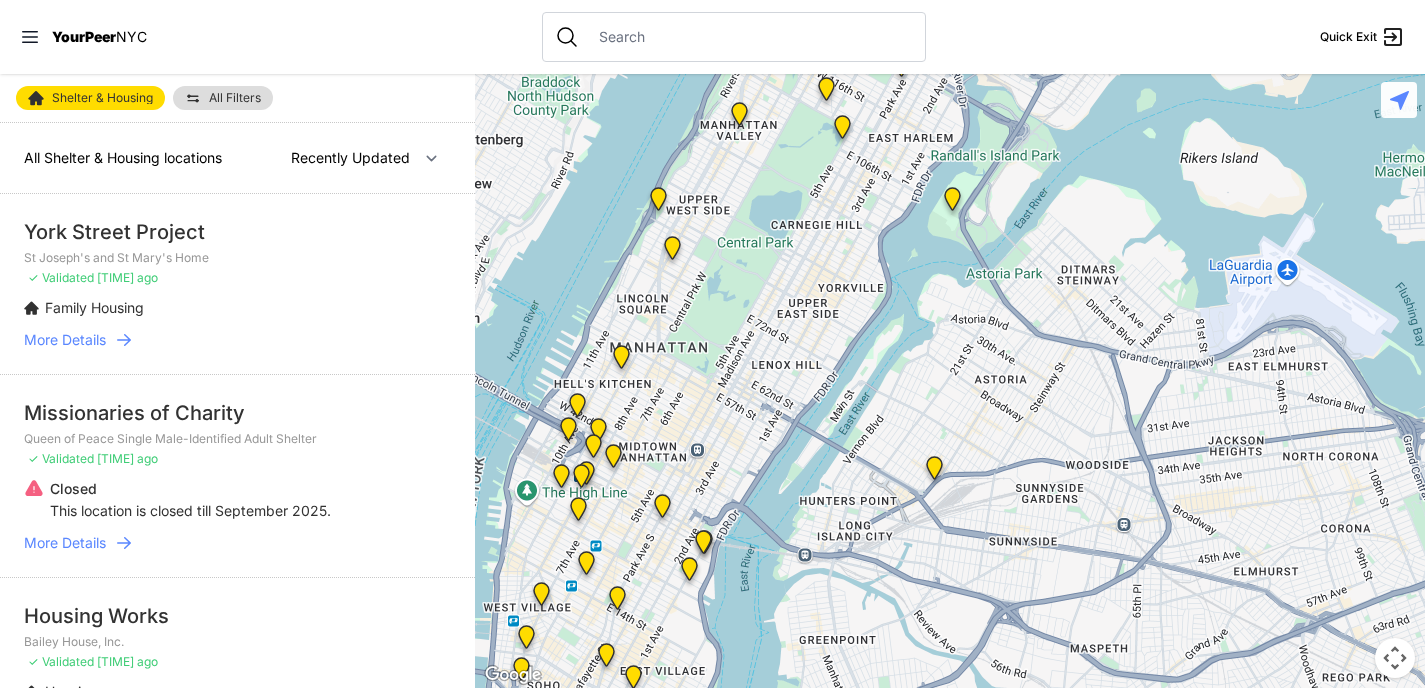 drag, startPoint x: 789, startPoint y: 429, endPoint x: 870, endPoint y: 343, distance: 118.13975 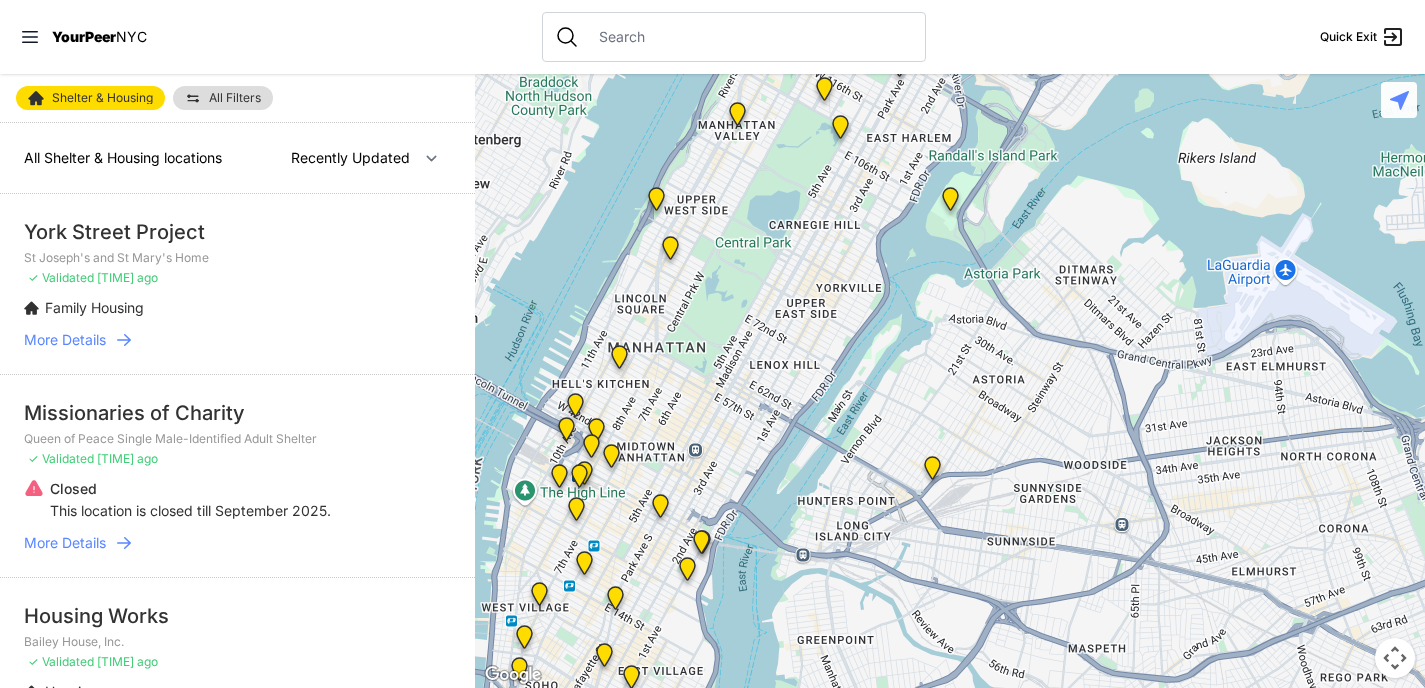 click at bounding box center (932, 472) 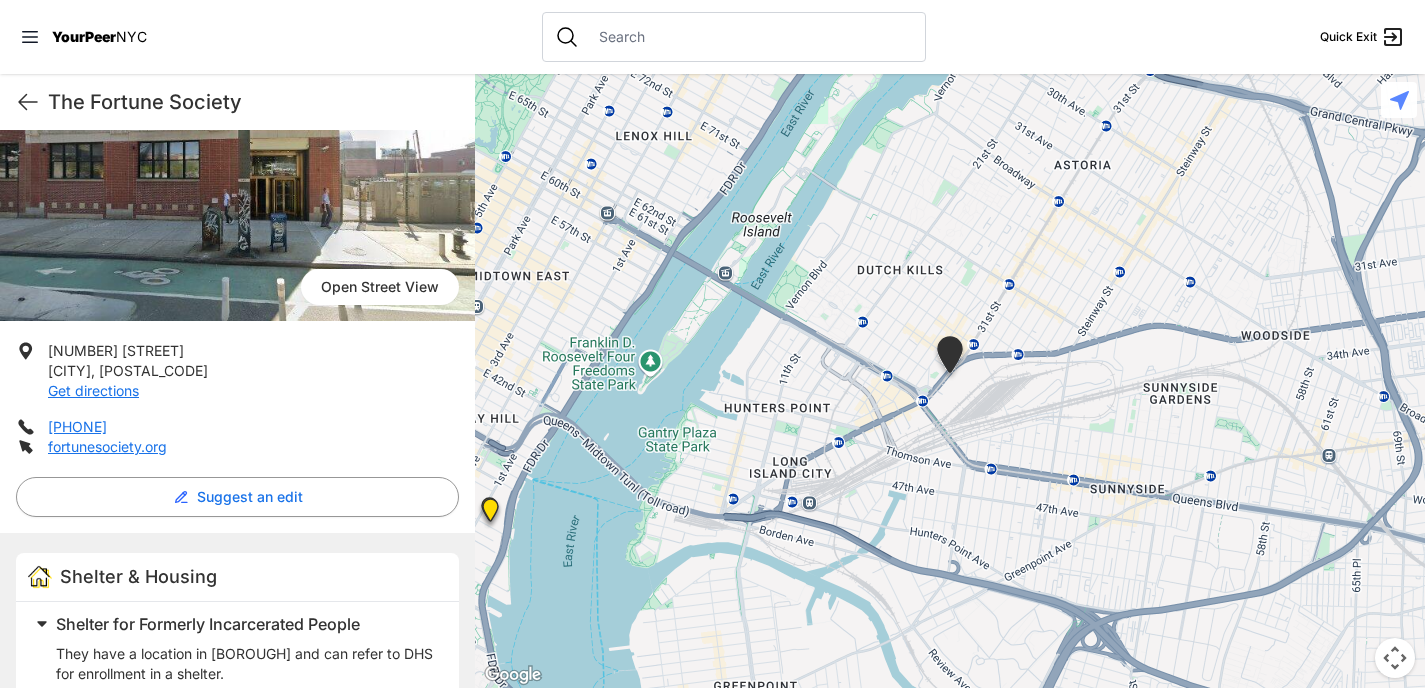 scroll, scrollTop: 180, scrollLeft: 0, axis: vertical 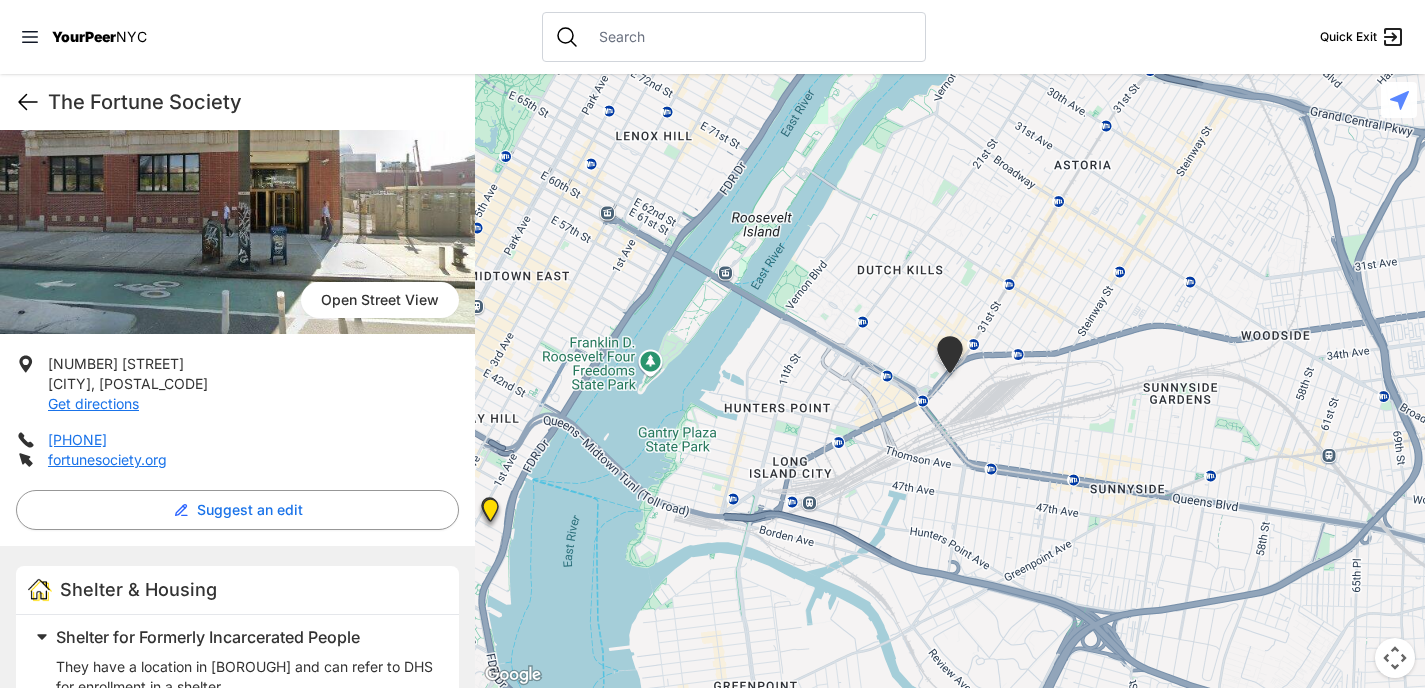 click 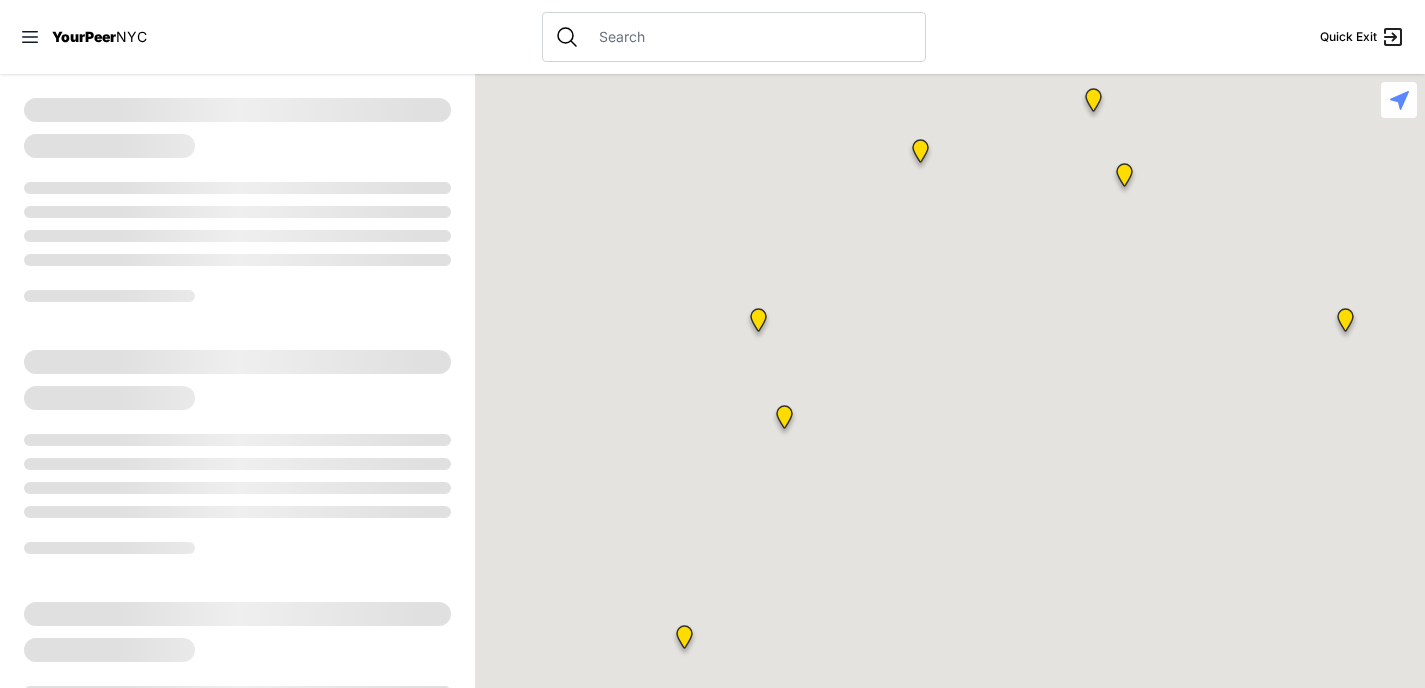 select on "recentlyUpdated" 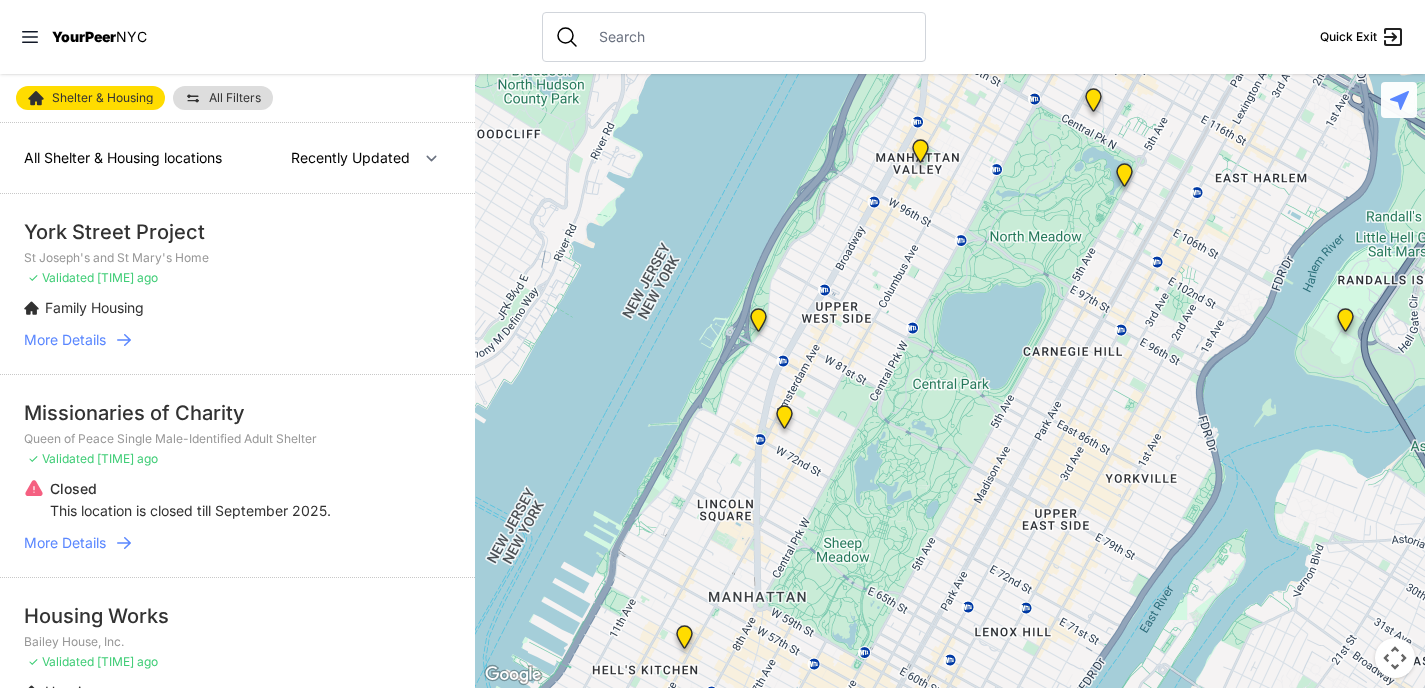 click on "YourPeer" at bounding box center [84, 36] 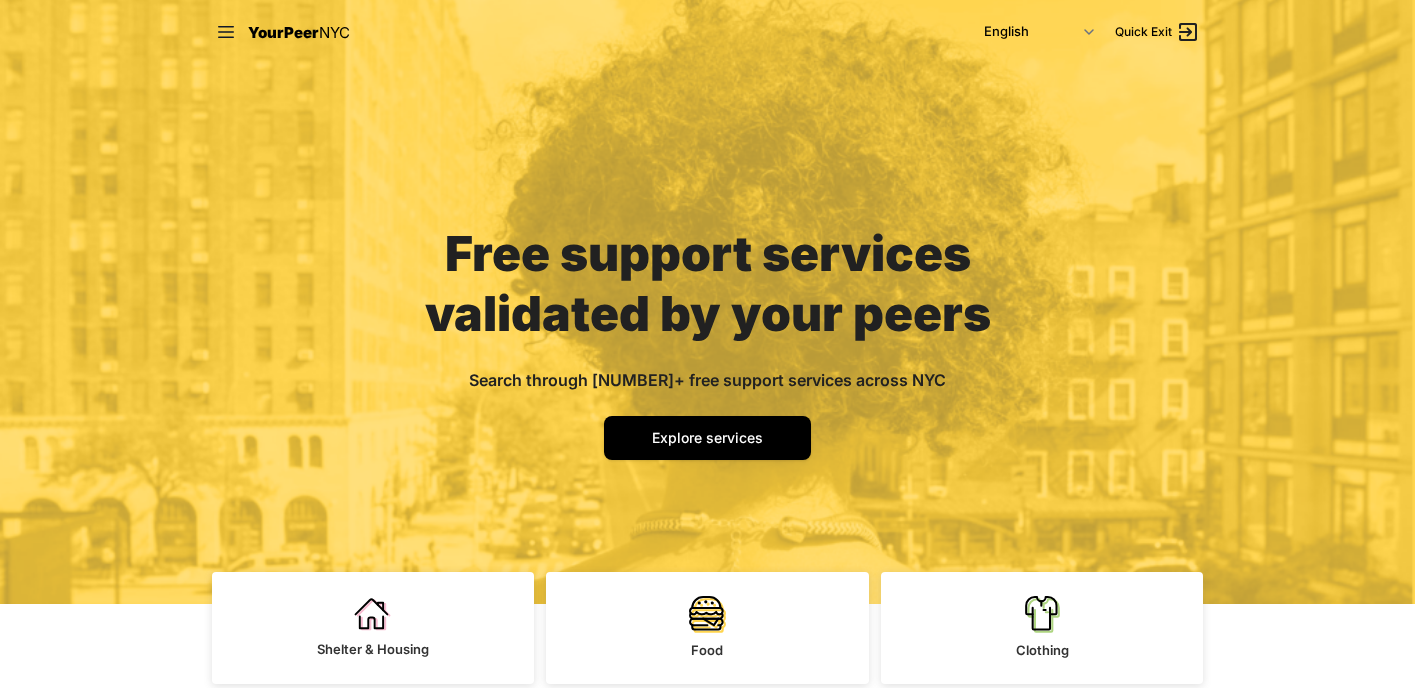 scroll, scrollTop: 0, scrollLeft: 0, axis: both 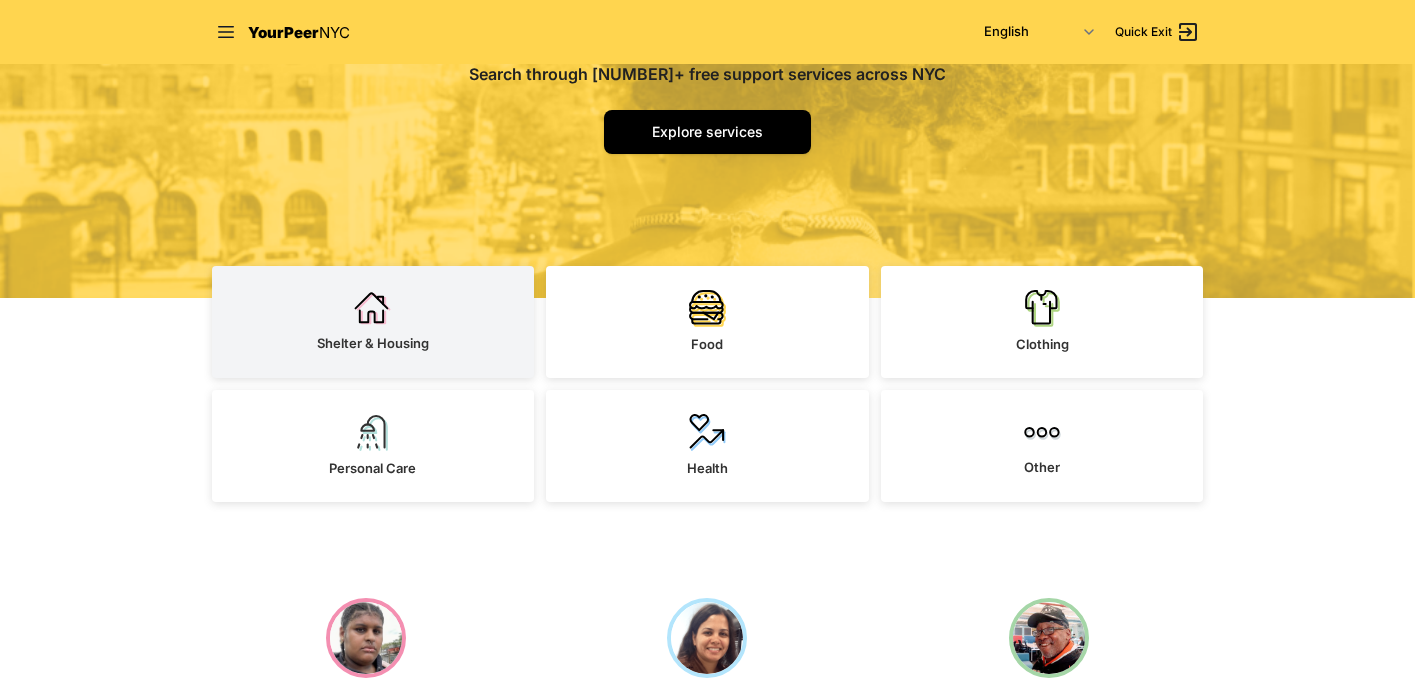 click on "Shelter & Housing" at bounding box center (373, 322) 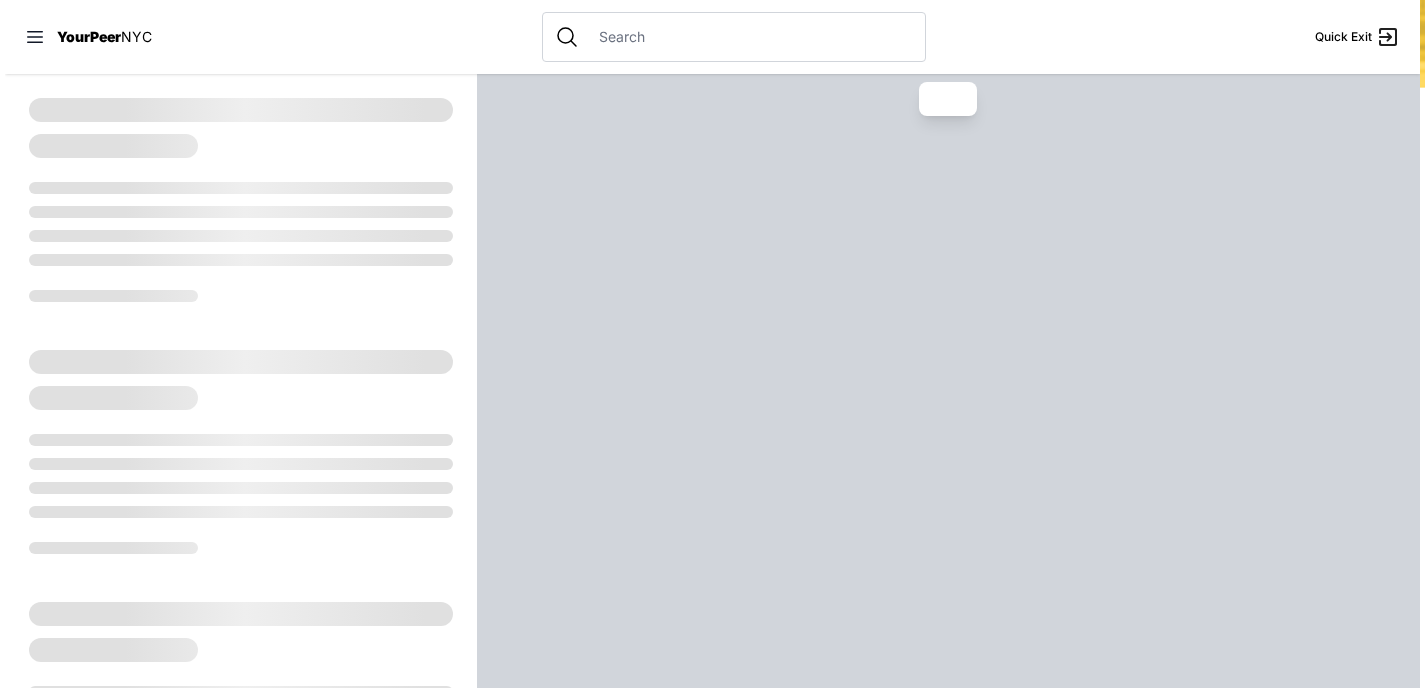 scroll, scrollTop: 0, scrollLeft: 0, axis: both 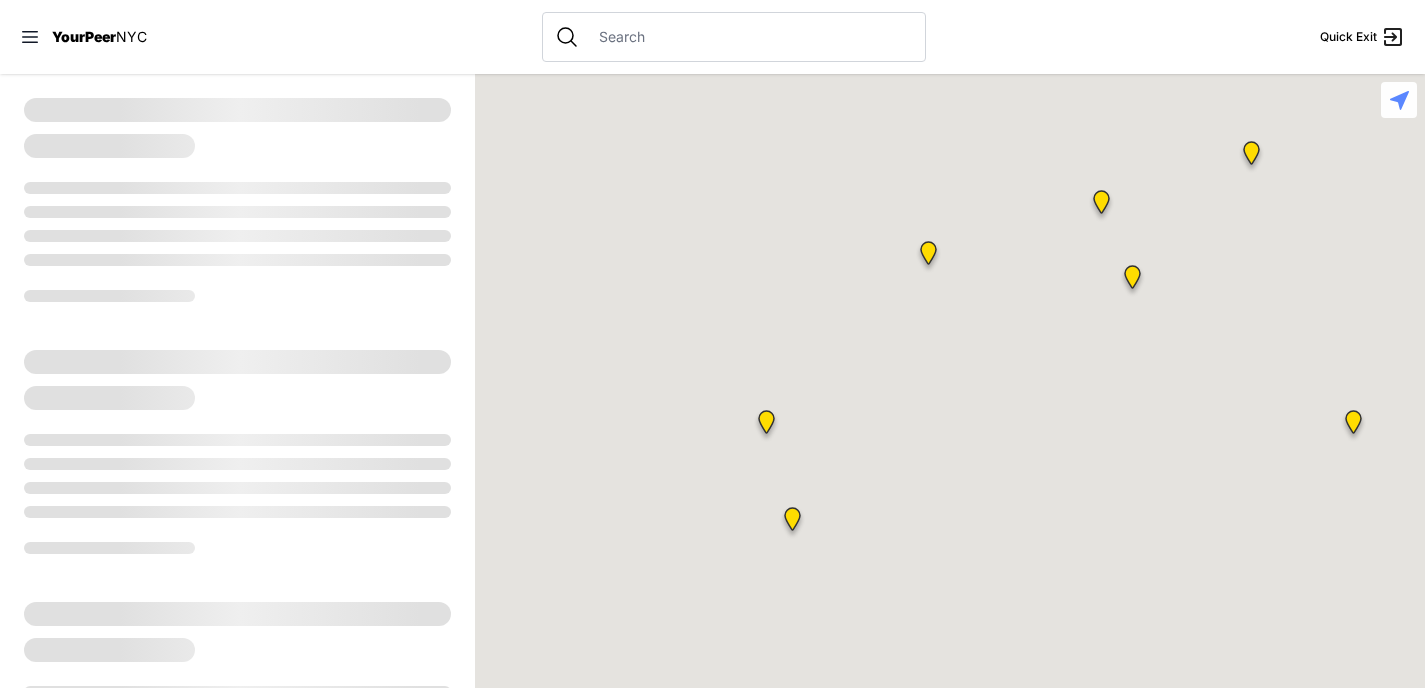 select on "recentlyUpdated" 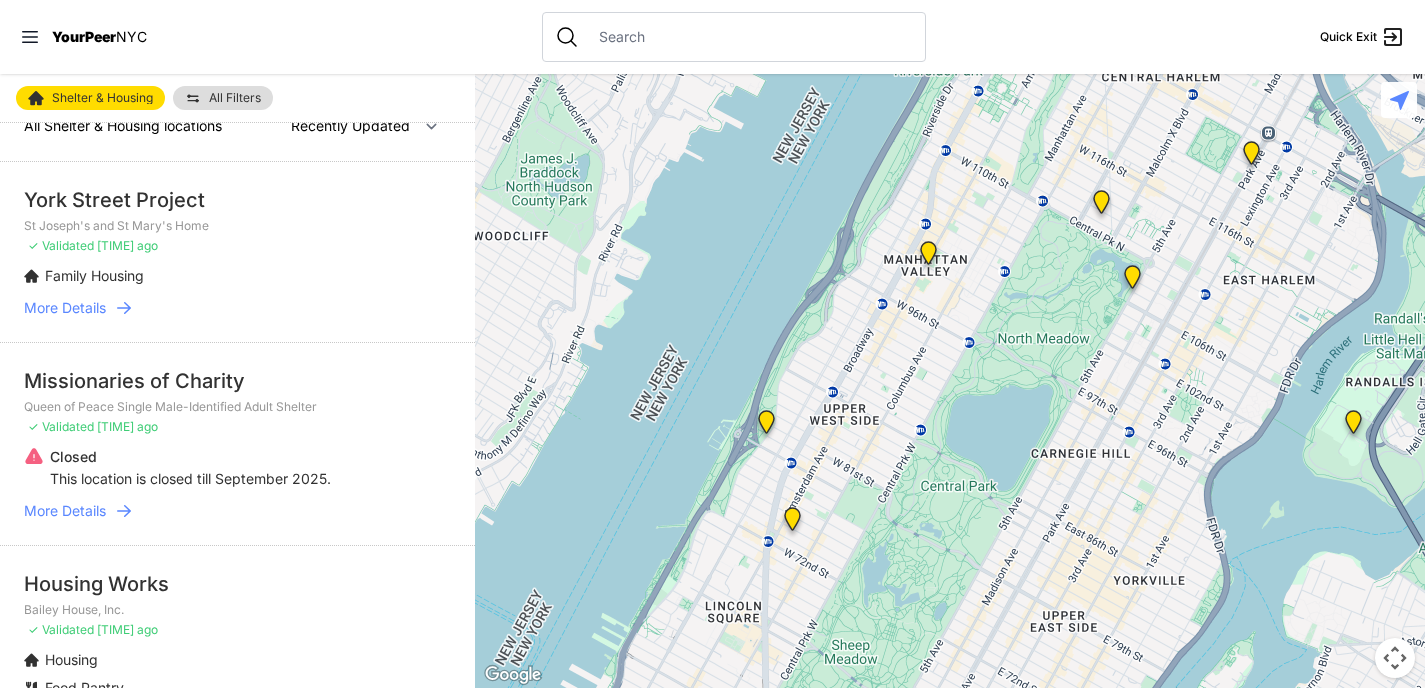 scroll, scrollTop: 55, scrollLeft: 0, axis: vertical 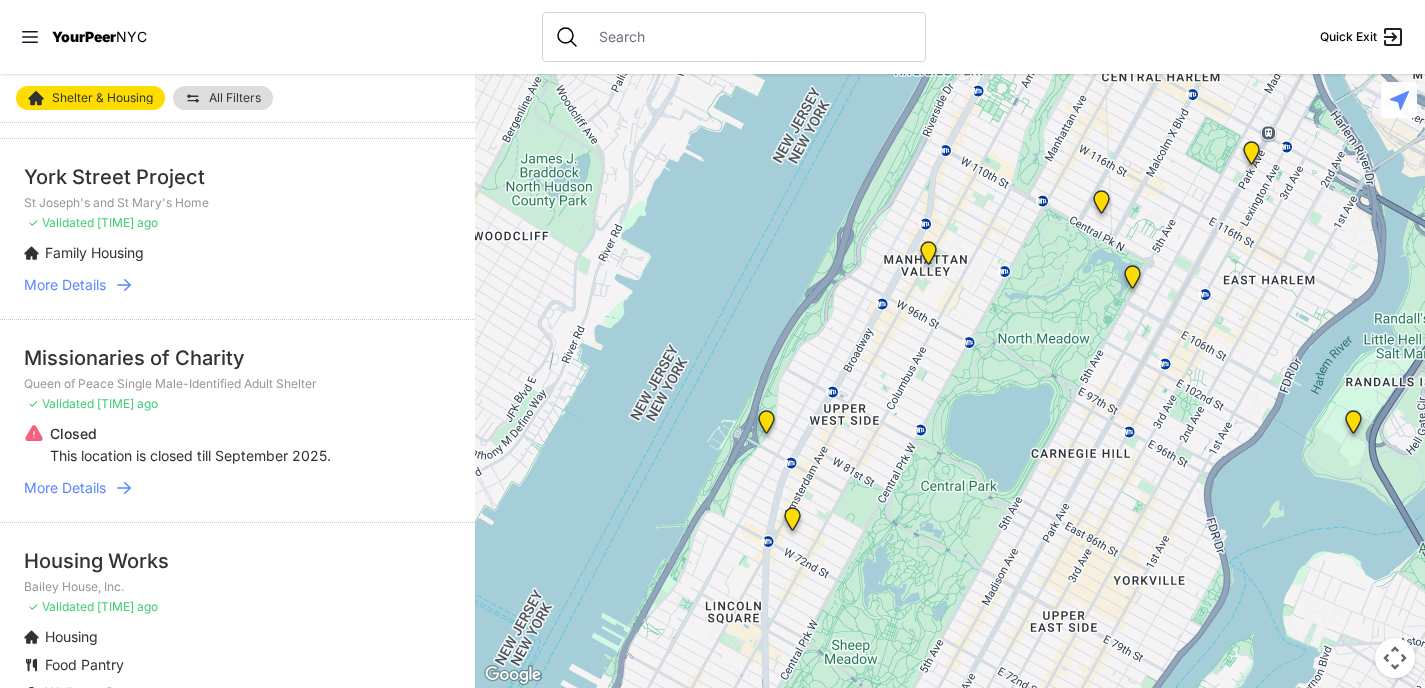 click on "All Filters" at bounding box center (235, 98) 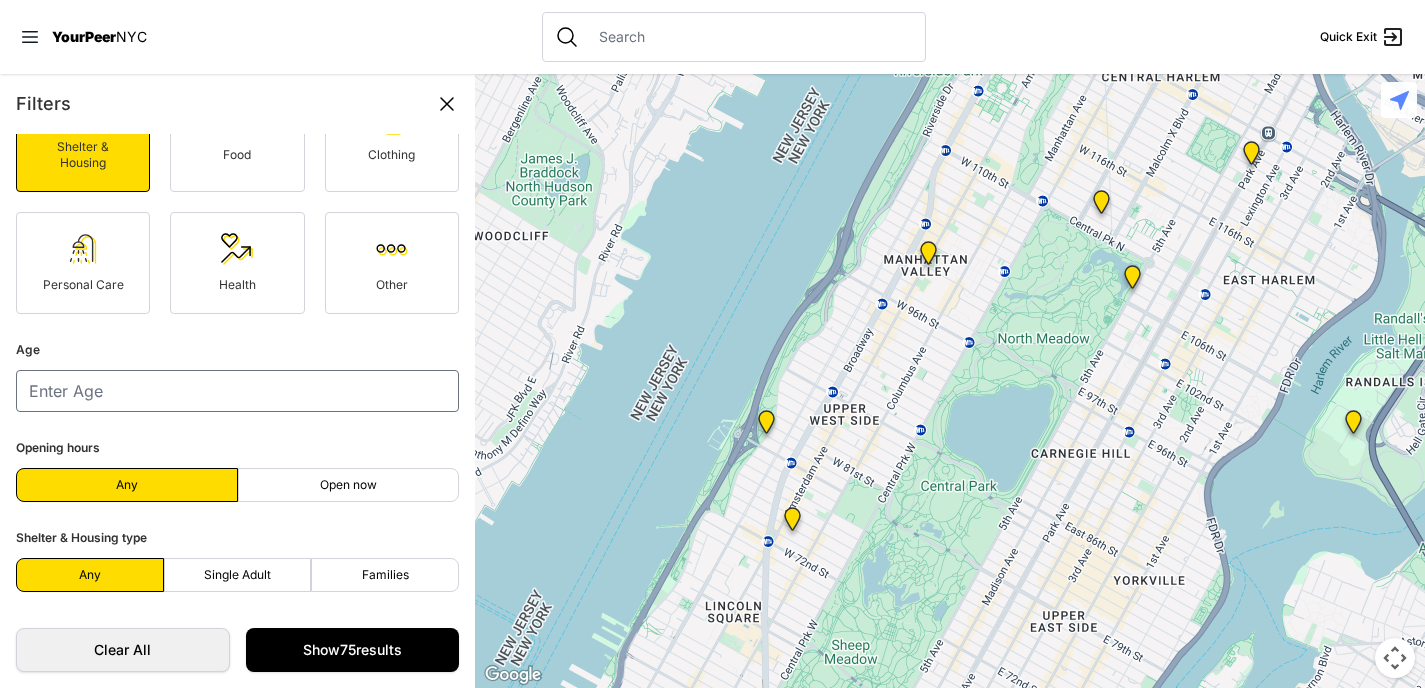 scroll, scrollTop: 110, scrollLeft: 0, axis: vertical 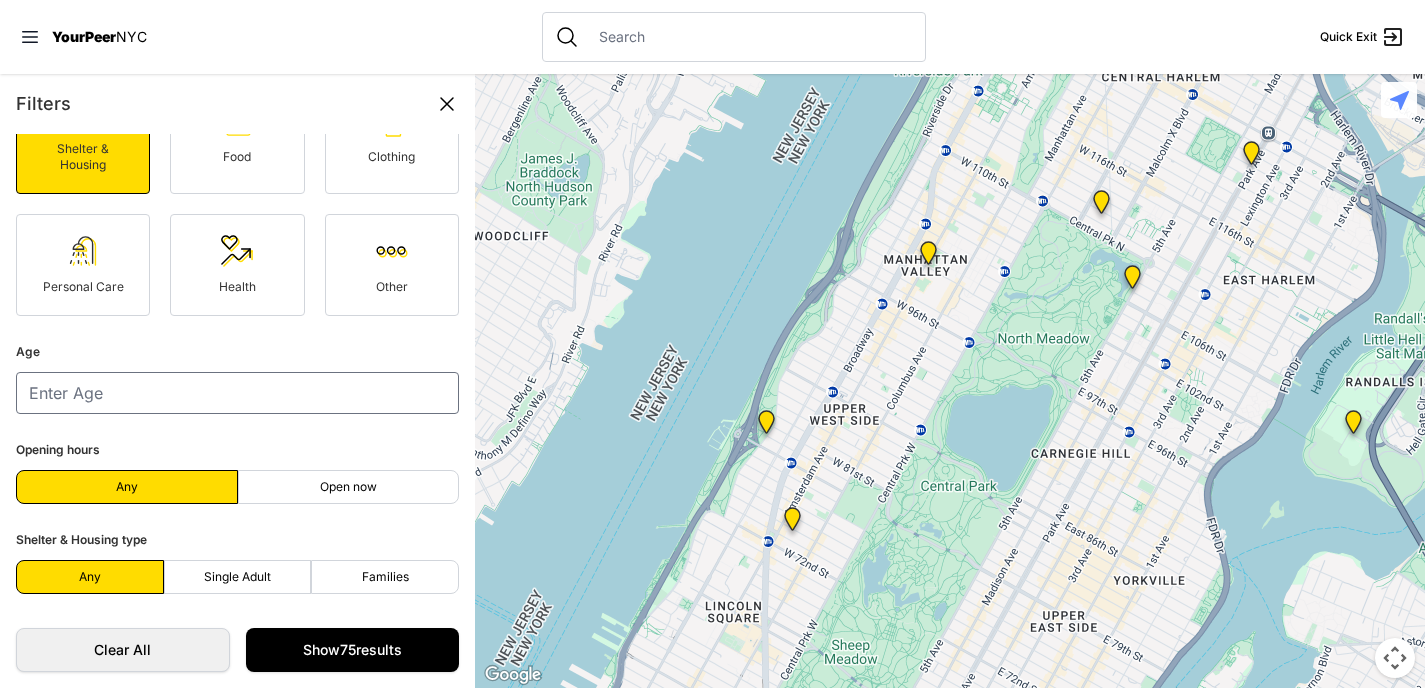 click on "Single Adult" at bounding box center (237, 577) 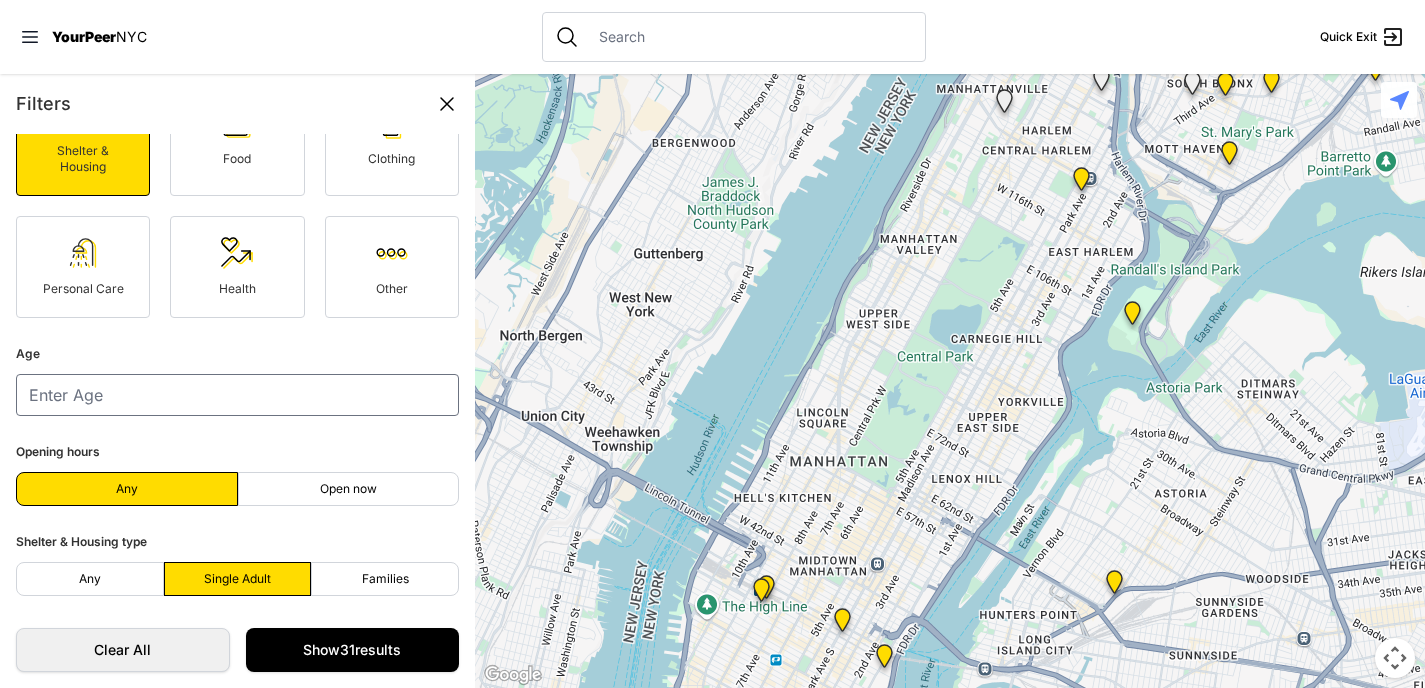 scroll, scrollTop: 112, scrollLeft: 0, axis: vertical 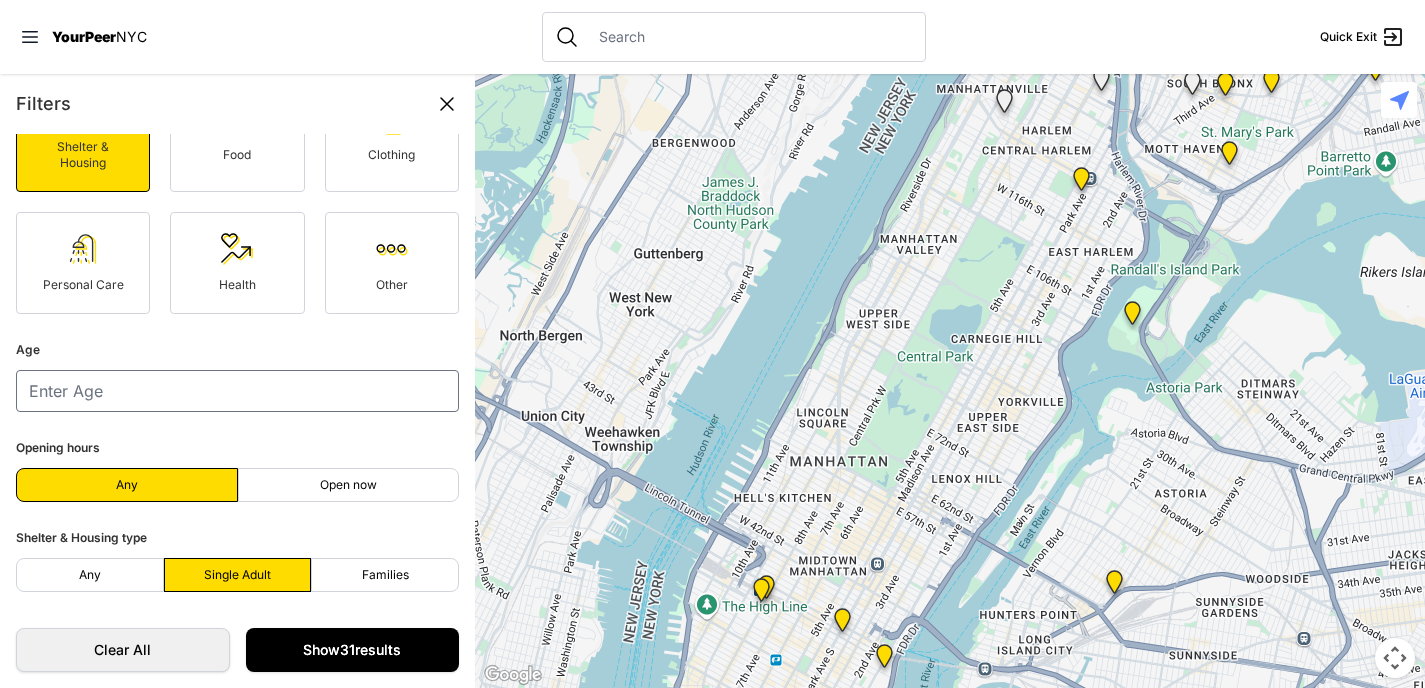 click on "Show [NUMBER]+ free support services across NYC" at bounding box center (353, 650) 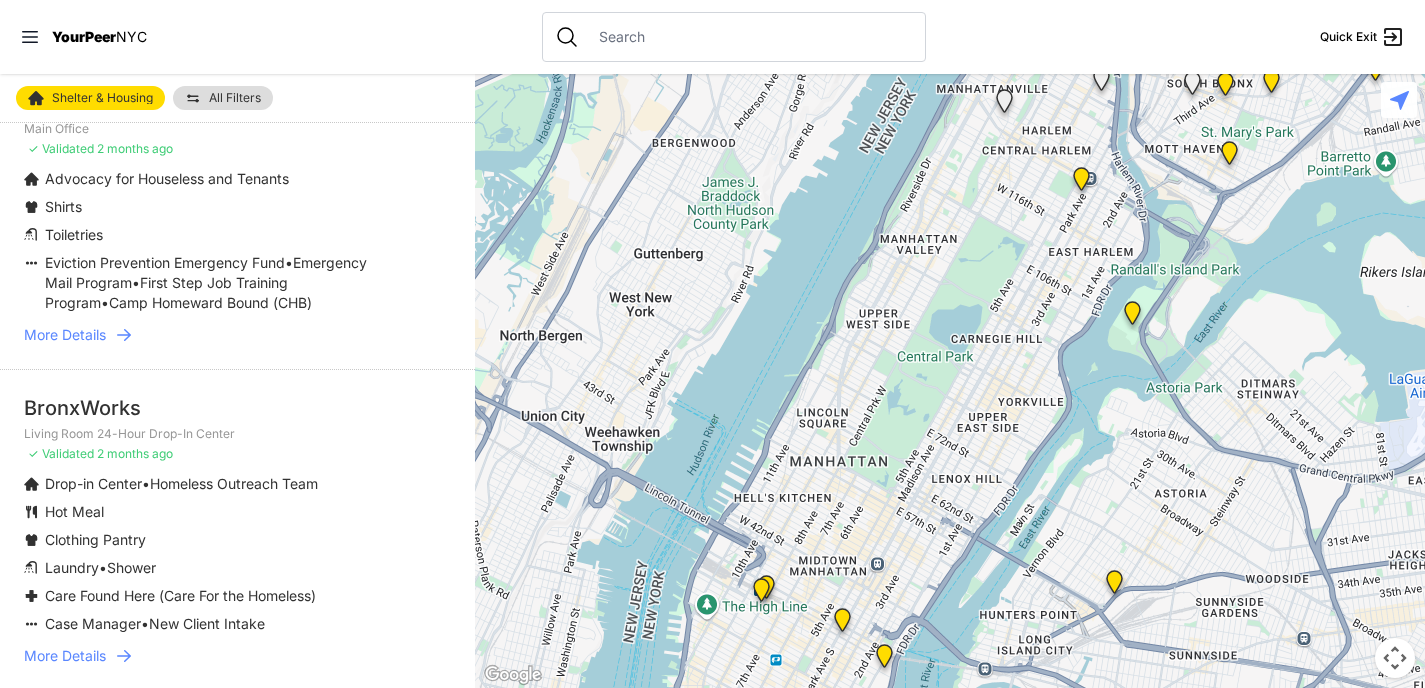 scroll, scrollTop: 962, scrollLeft: 0, axis: vertical 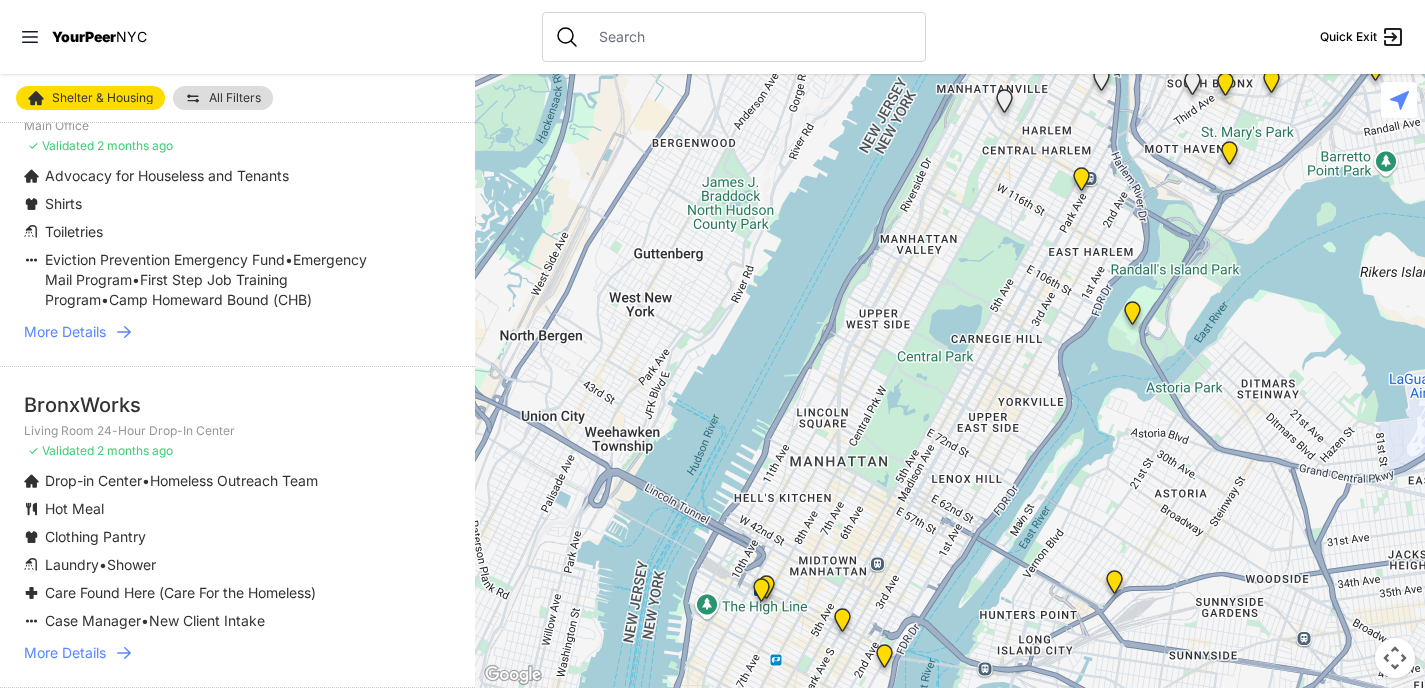 click on "More Details" at bounding box center [65, 332] 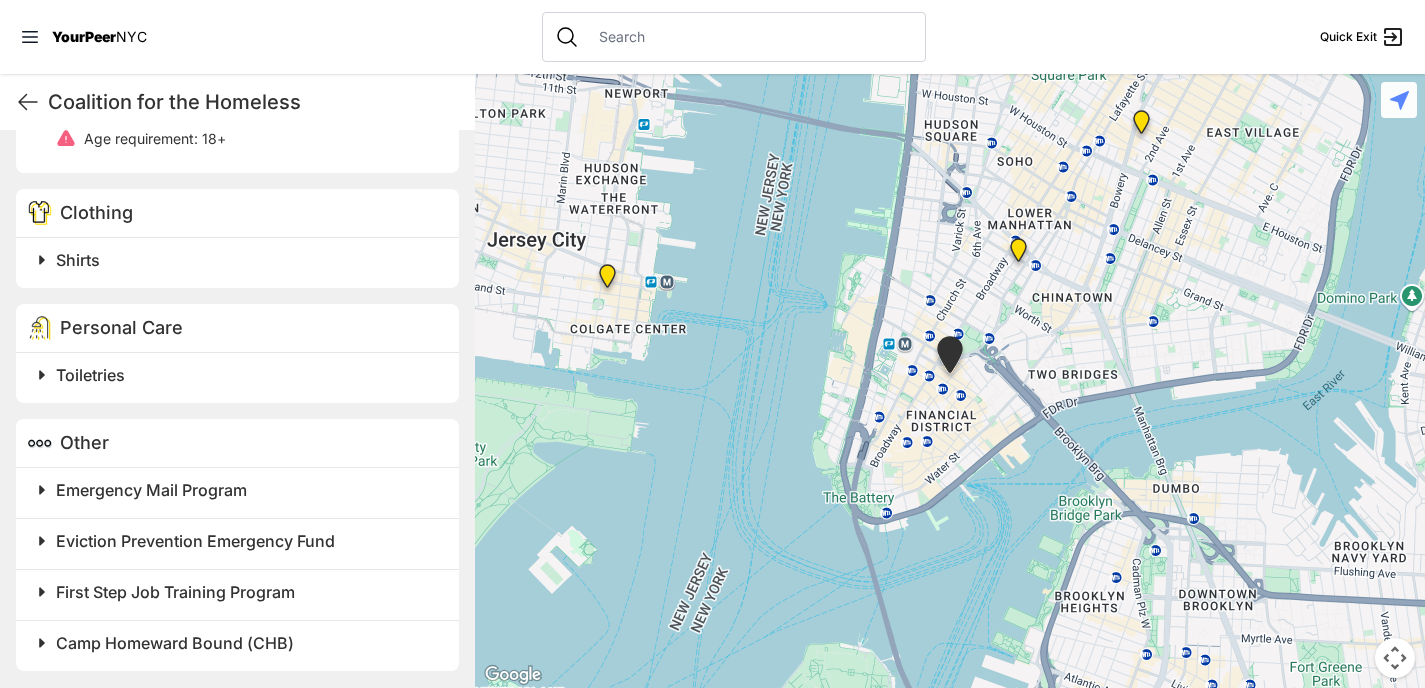 scroll, scrollTop: 911, scrollLeft: 0, axis: vertical 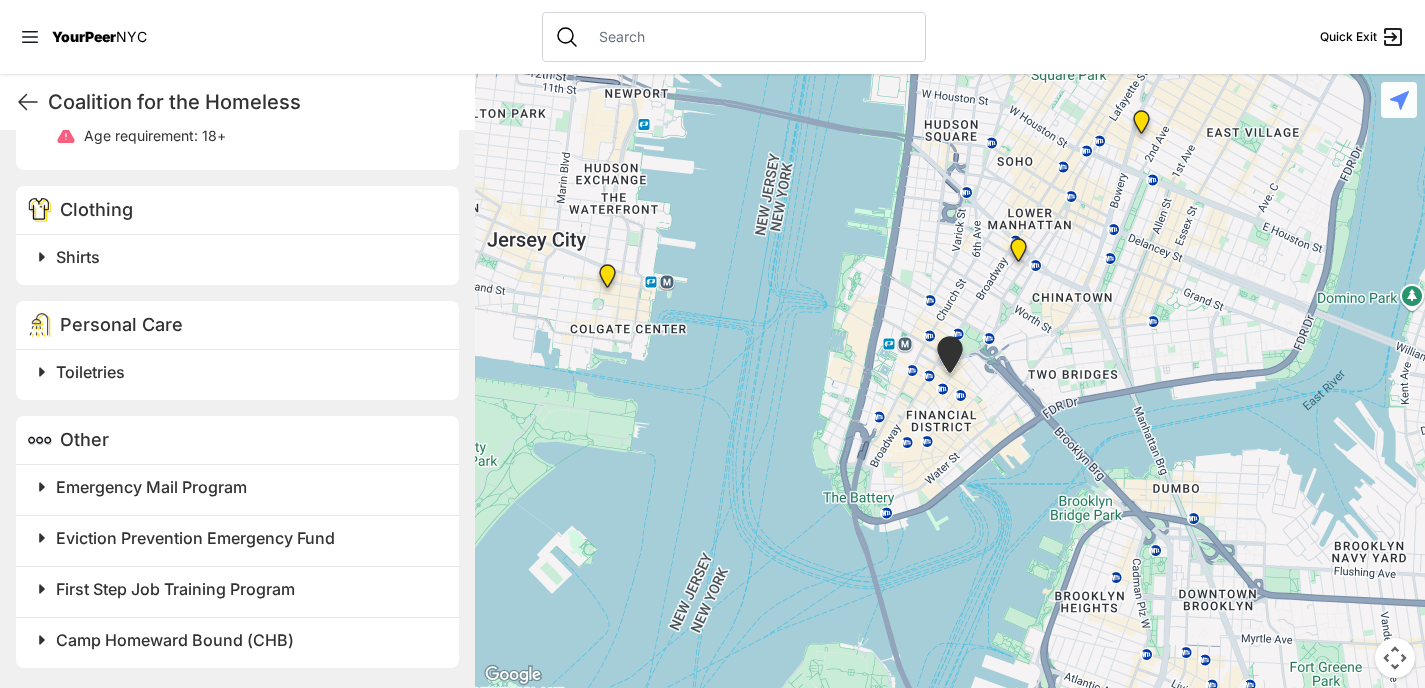 click on "Emergency Mail Program" at bounding box center (151, 487) 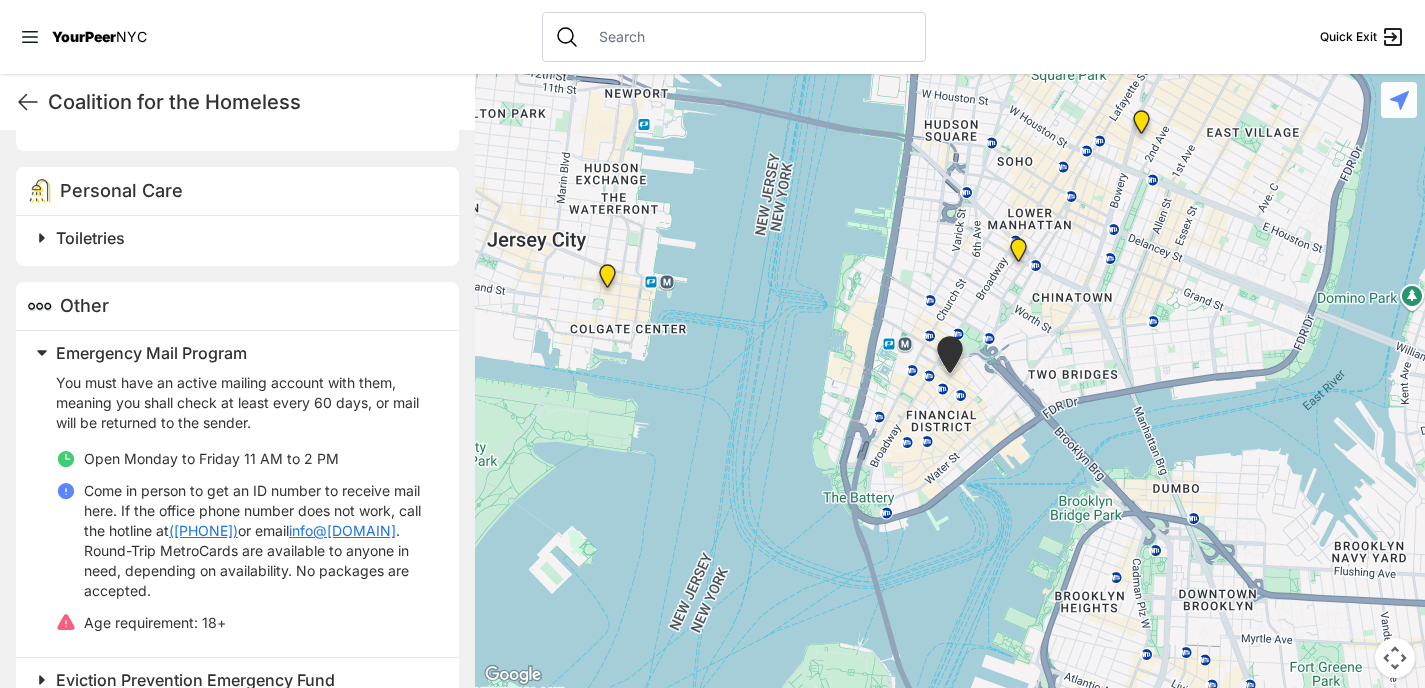 scroll, scrollTop: 1050, scrollLeft: 0, axis: vertical 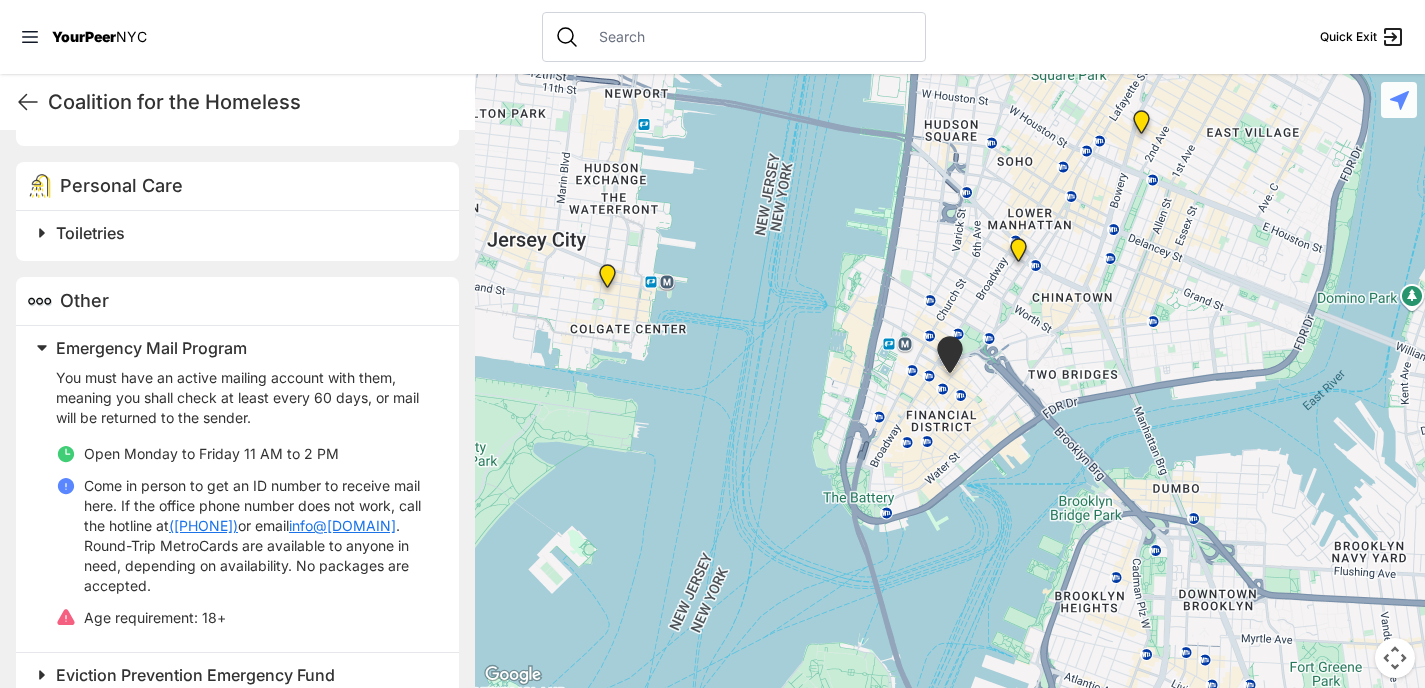 click on "Emergency Mail Program" at bounding box center [151, 348] 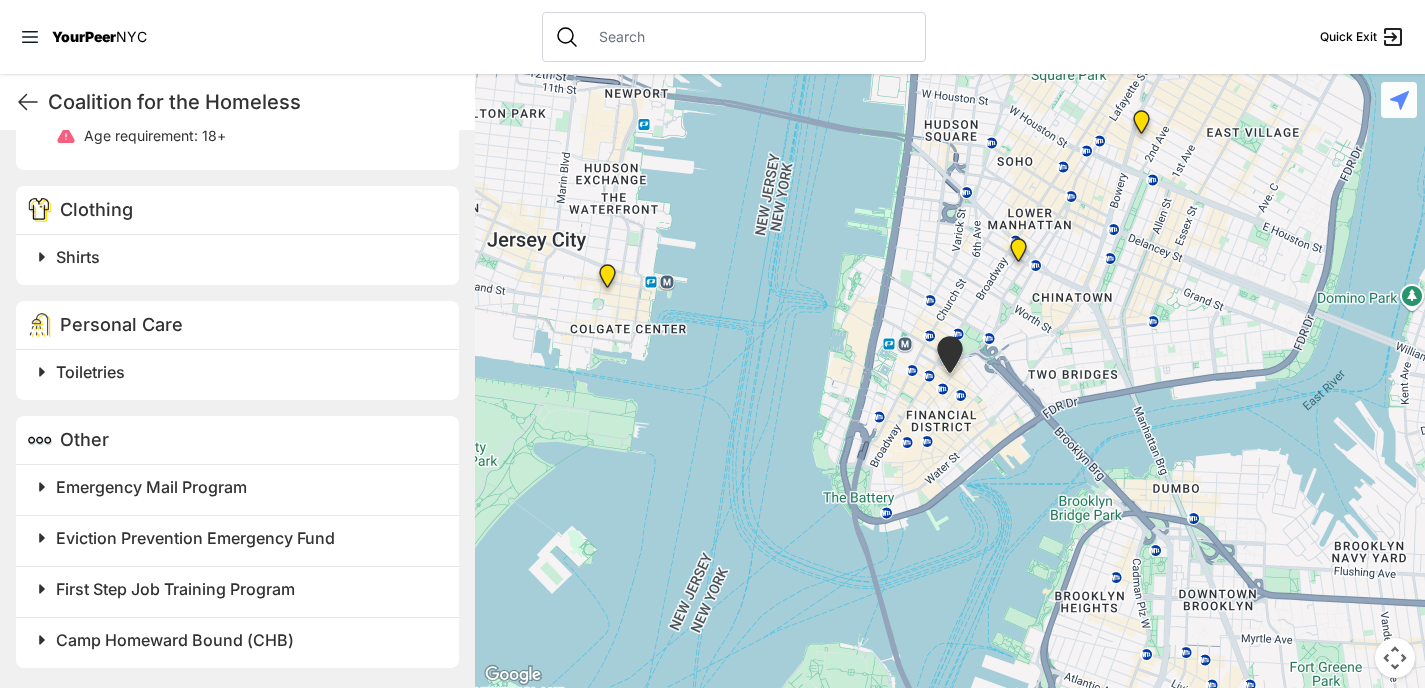 scroll, scrollTop: 911, scrollLeft: 0, axis: vertical 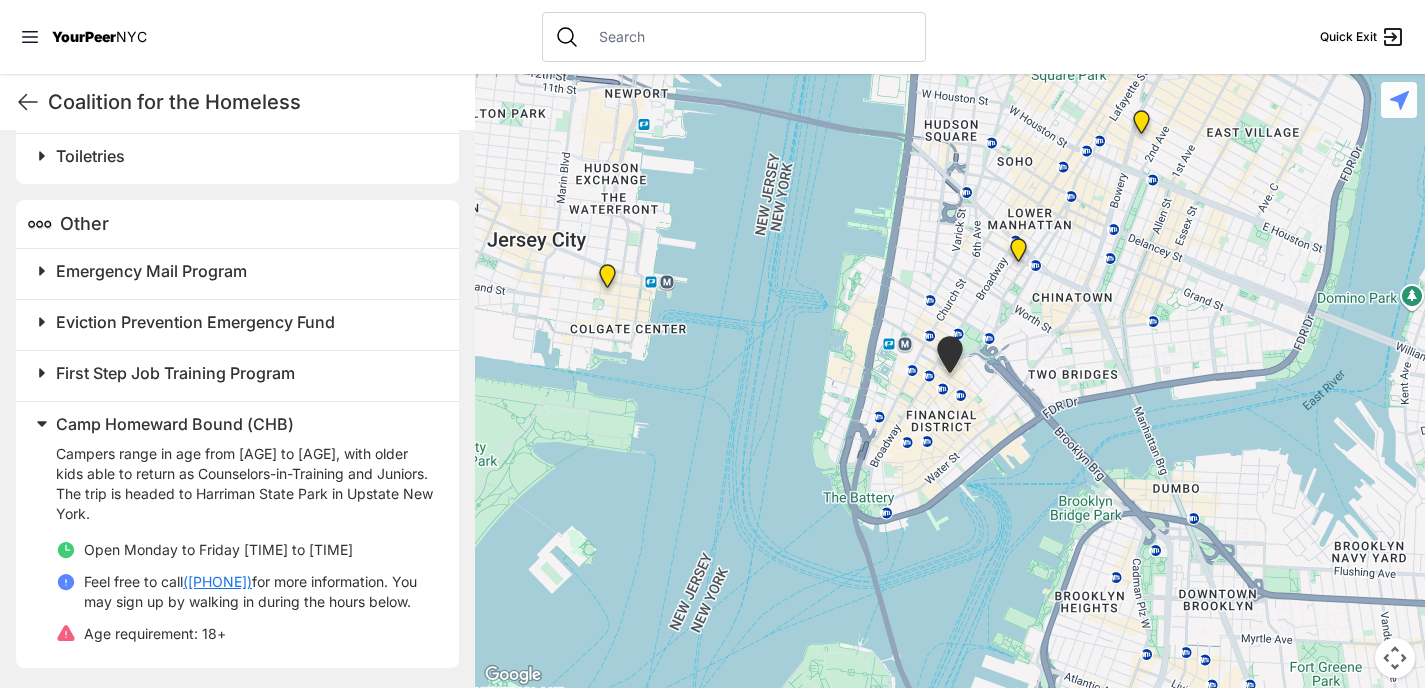 click on "Camp Homeward Bound (CHB)" at bounding box center [175, 424] 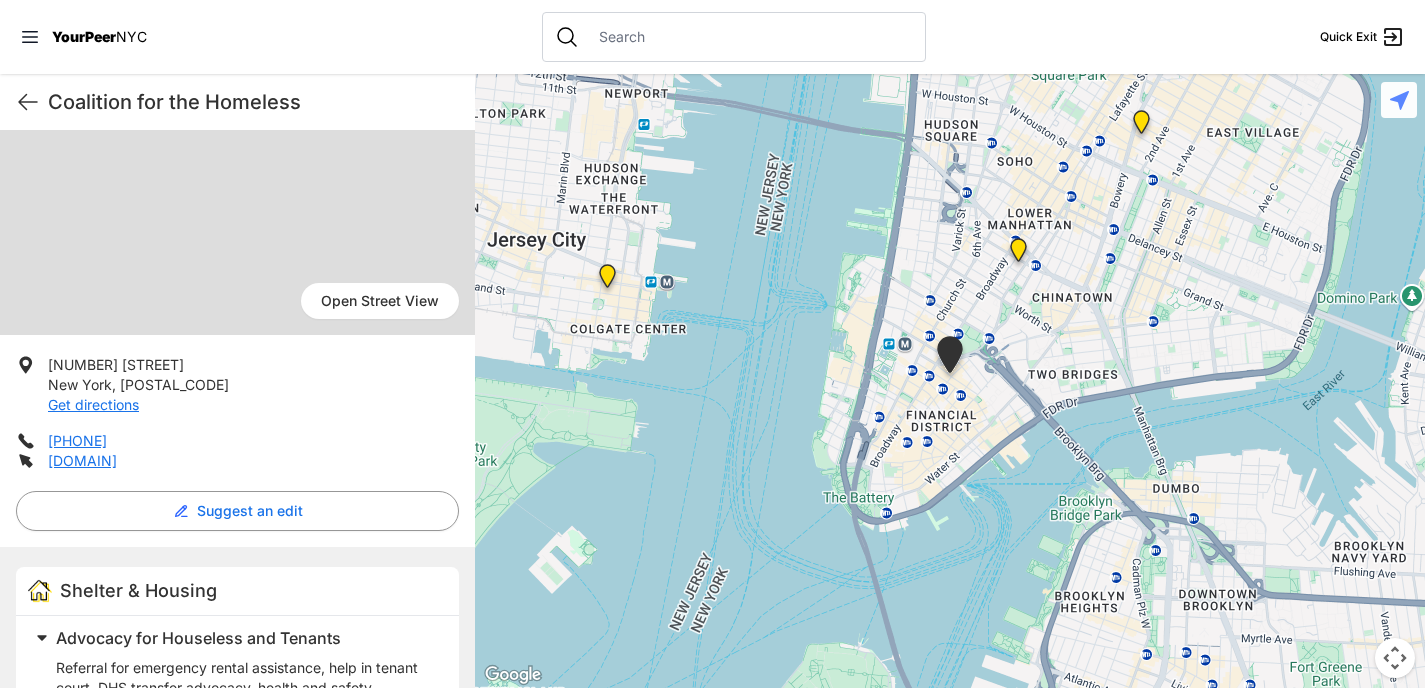 scroll, scrollTop: 0, scrollLeft: 0, axis: both 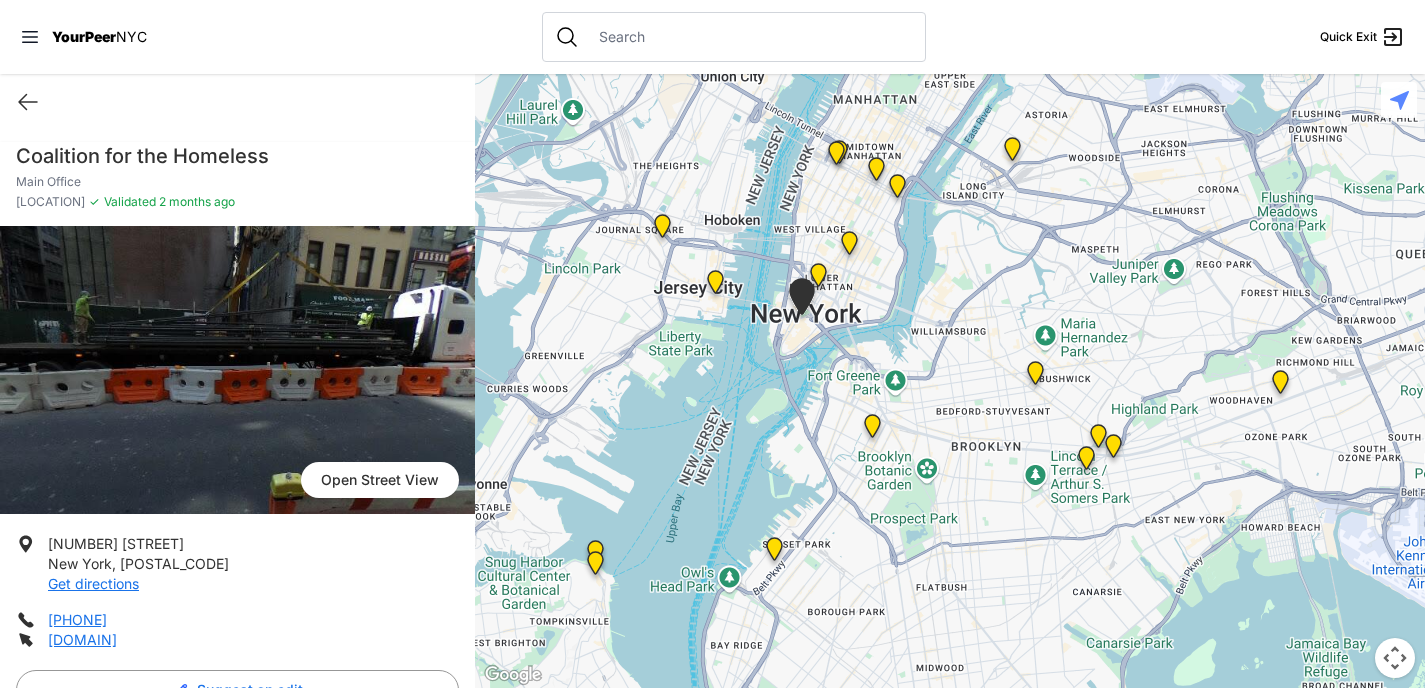 drag, startPoint x: 837, startPoint y: 566, endPoint x: 745, endPoint y: 398, distance: 191.54112 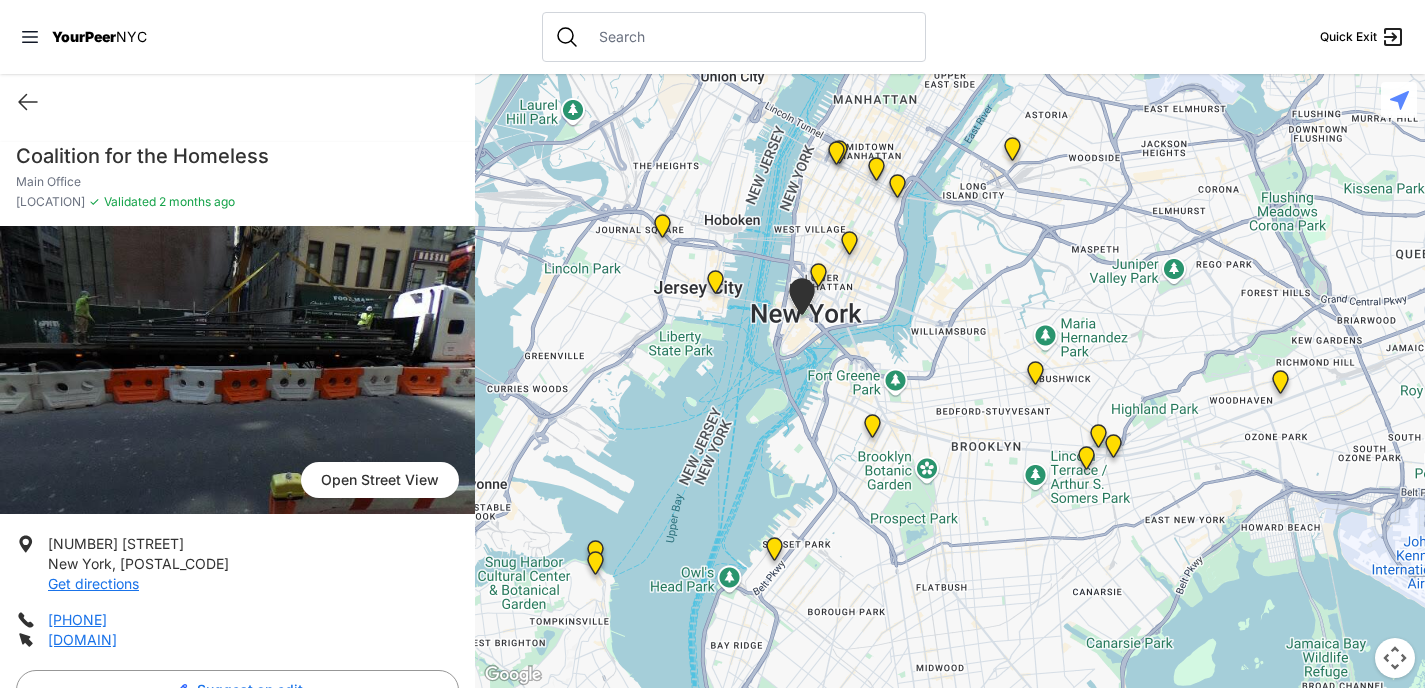 click at bounding box center [872, 430] 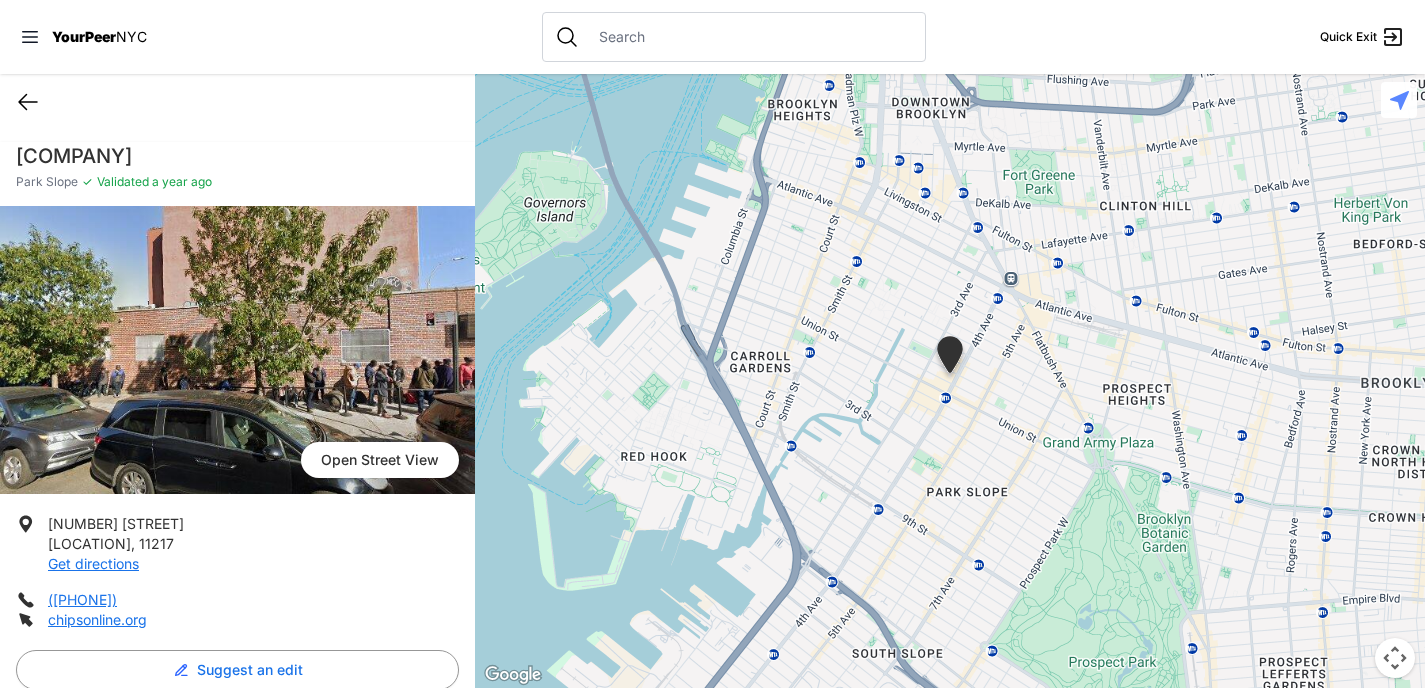 click 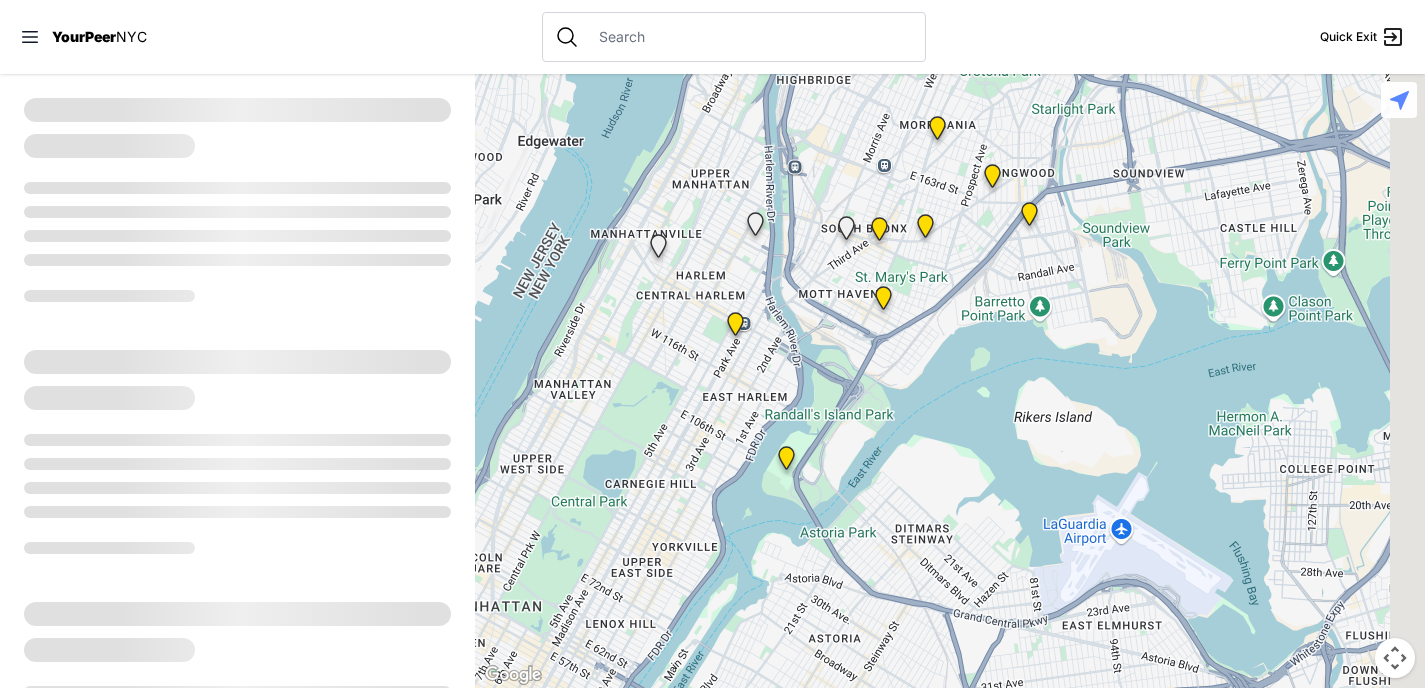 drag, startPoint x: 831, startPoint y: 251, endPoint x: 475, endPoint y: 404, distance: 387.48547 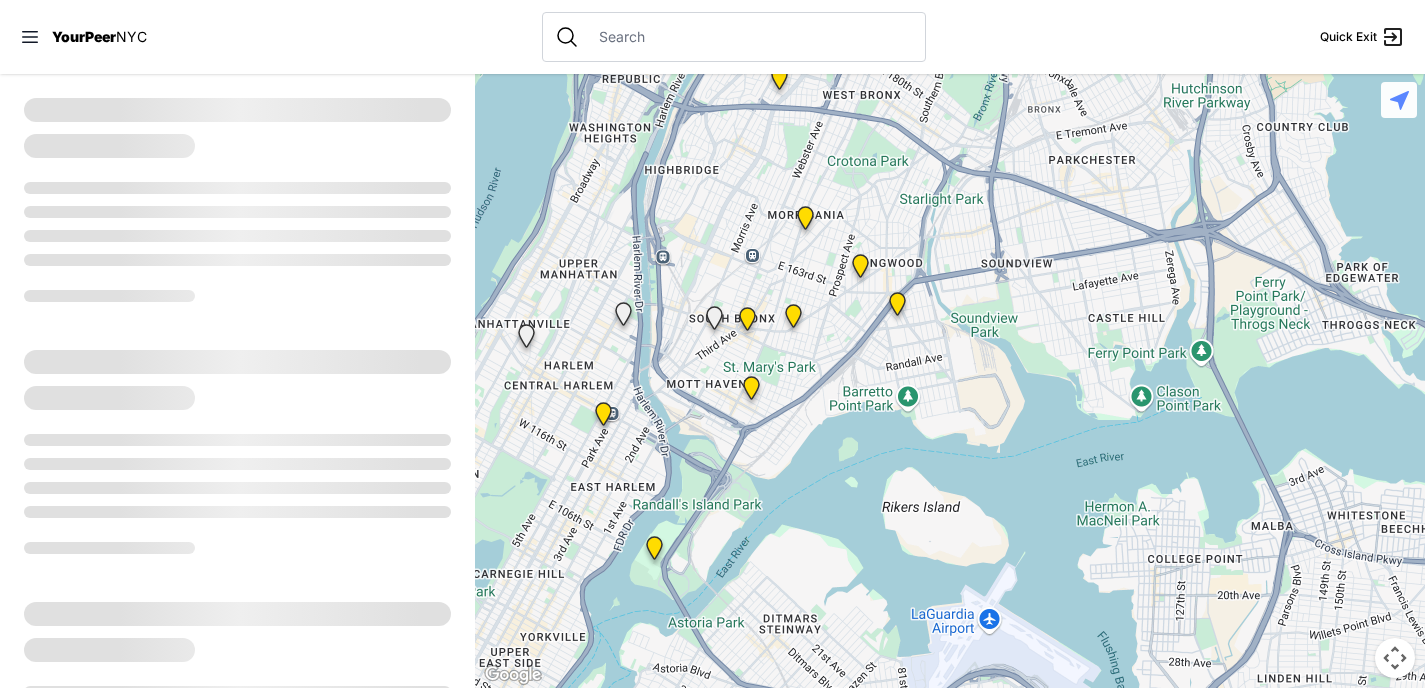 drag, startPoint x: 956, startPoint y: 390, endPoint x: 828, endPoint y: 481, distance: 157.05095 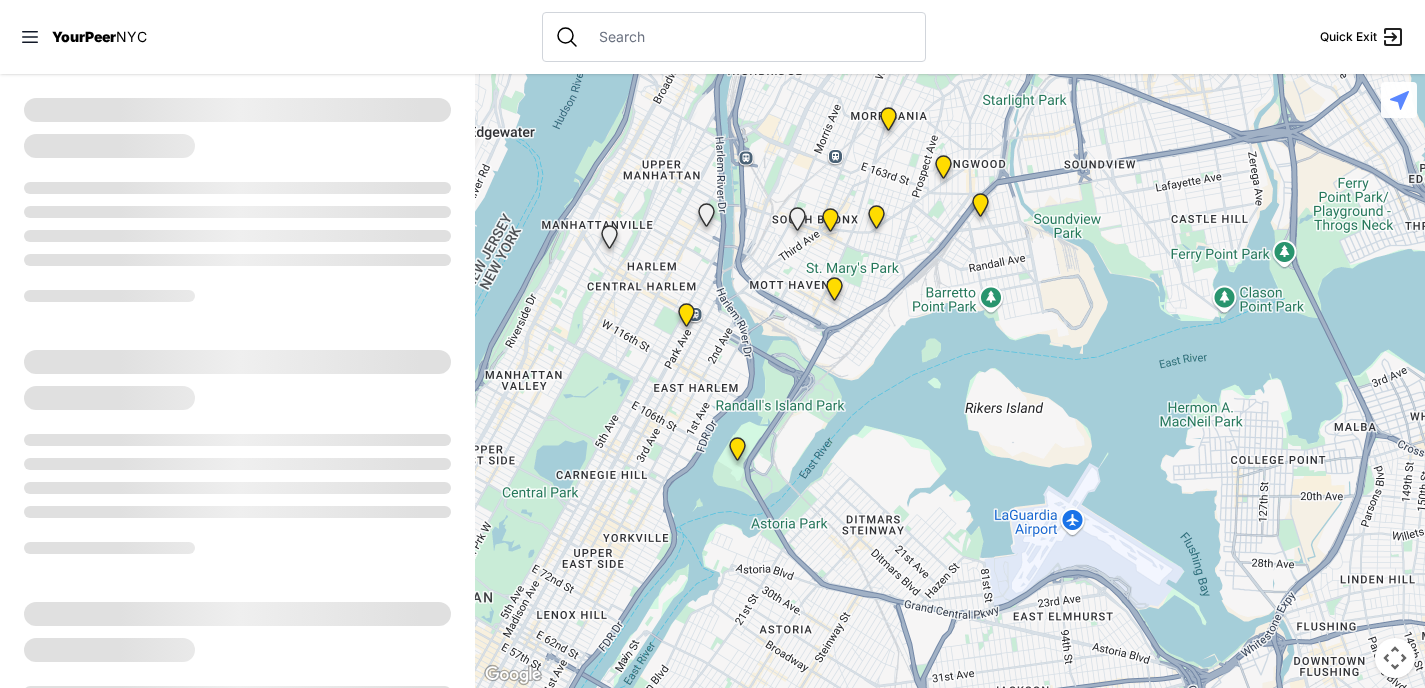 drag, startPoint x: 844, startPoint y: 479, endPoint x: 926, endPoint y: 377, distance: 130.87398 